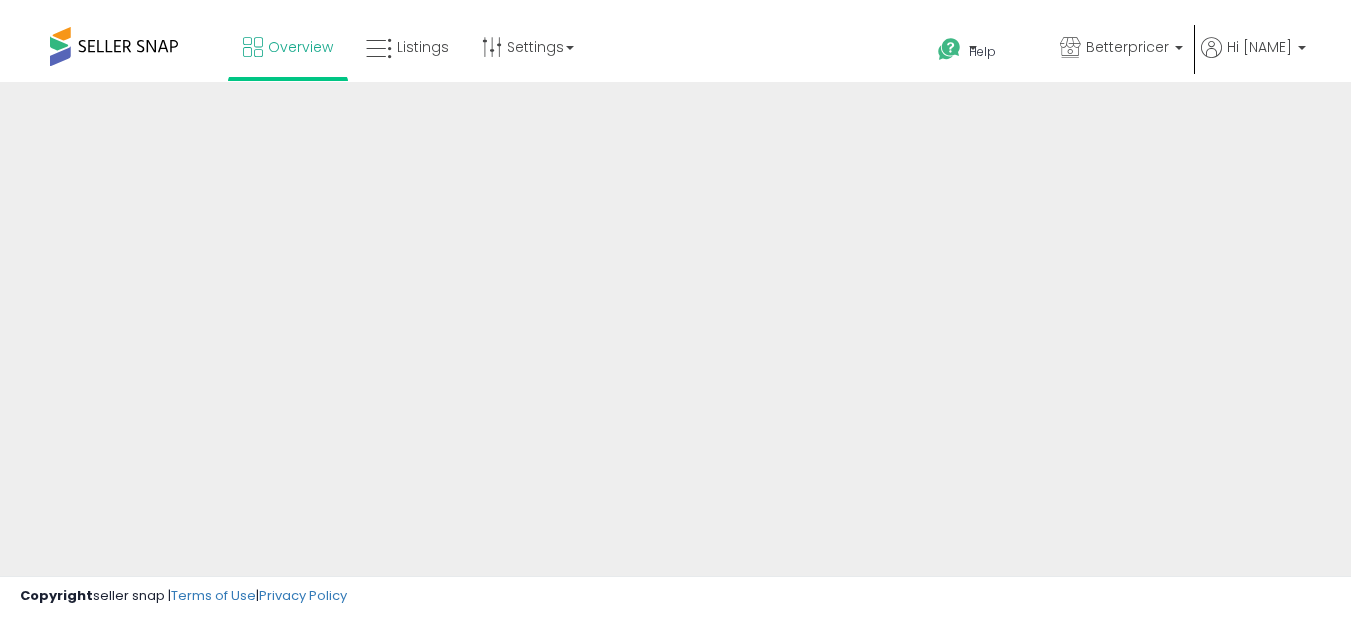 scroll, scrollTop: 0, scrollLeft: 0, axis: both 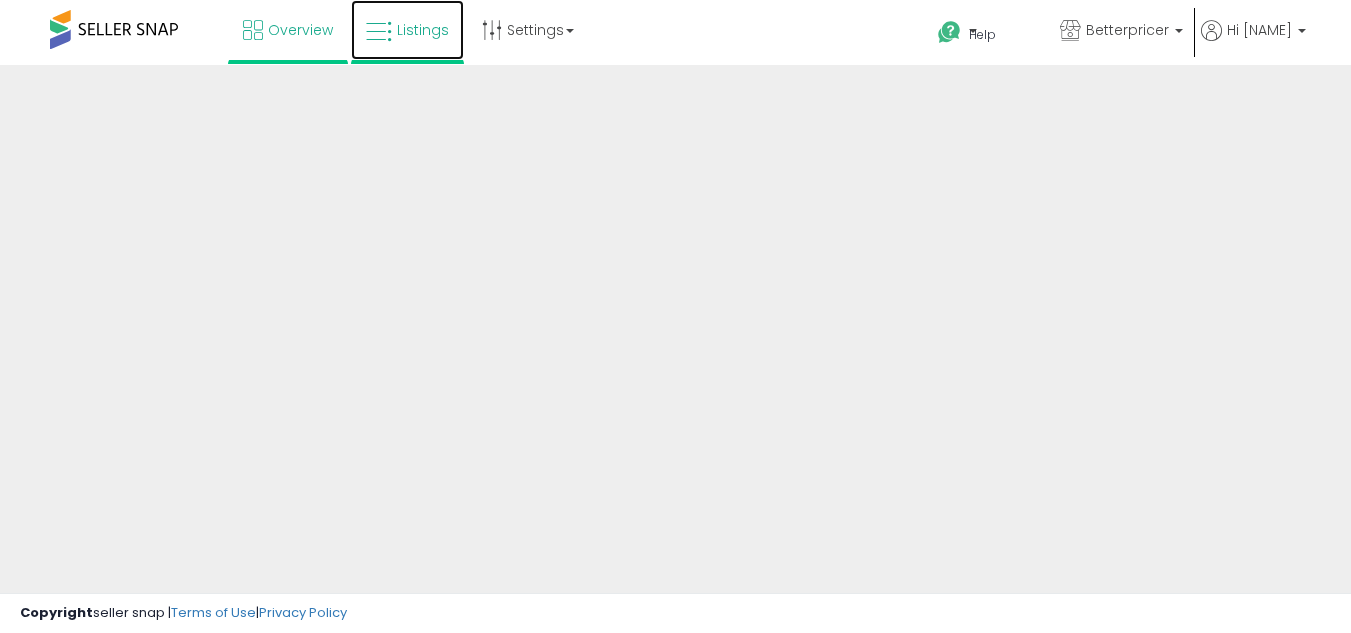 click on "Listings" at bounding box center (423, 30) 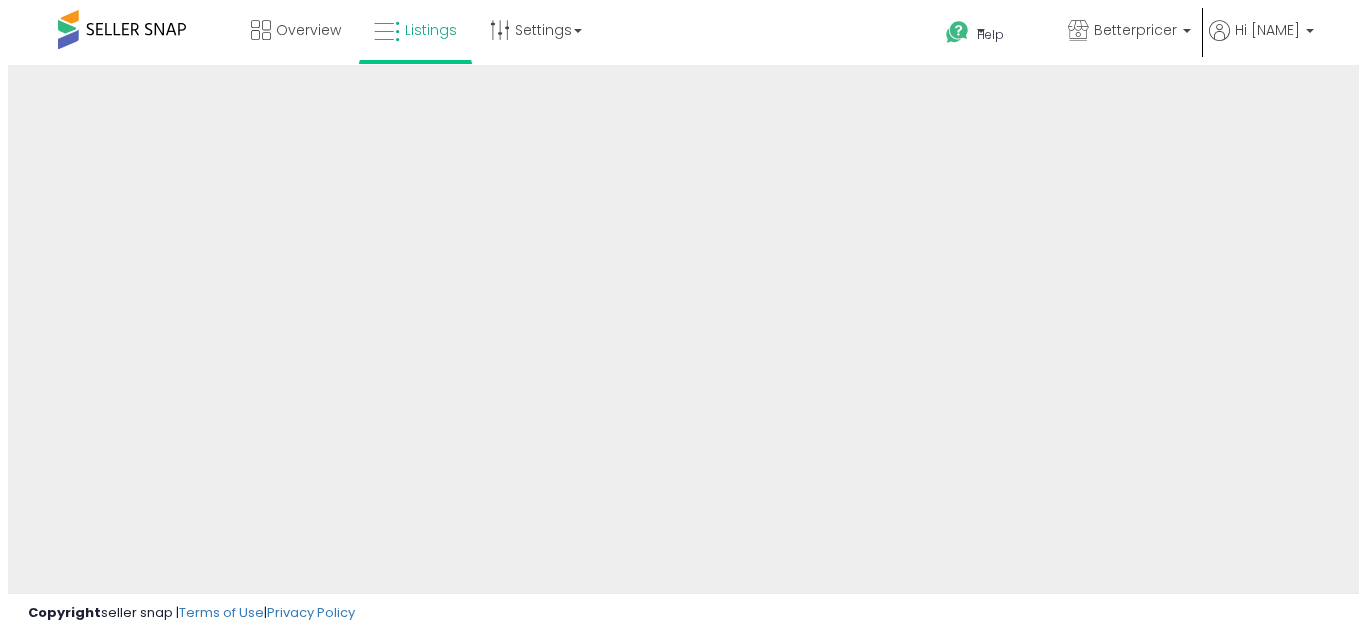 scroll, scrollTop: 0, scrollLeft: 0, axis: both 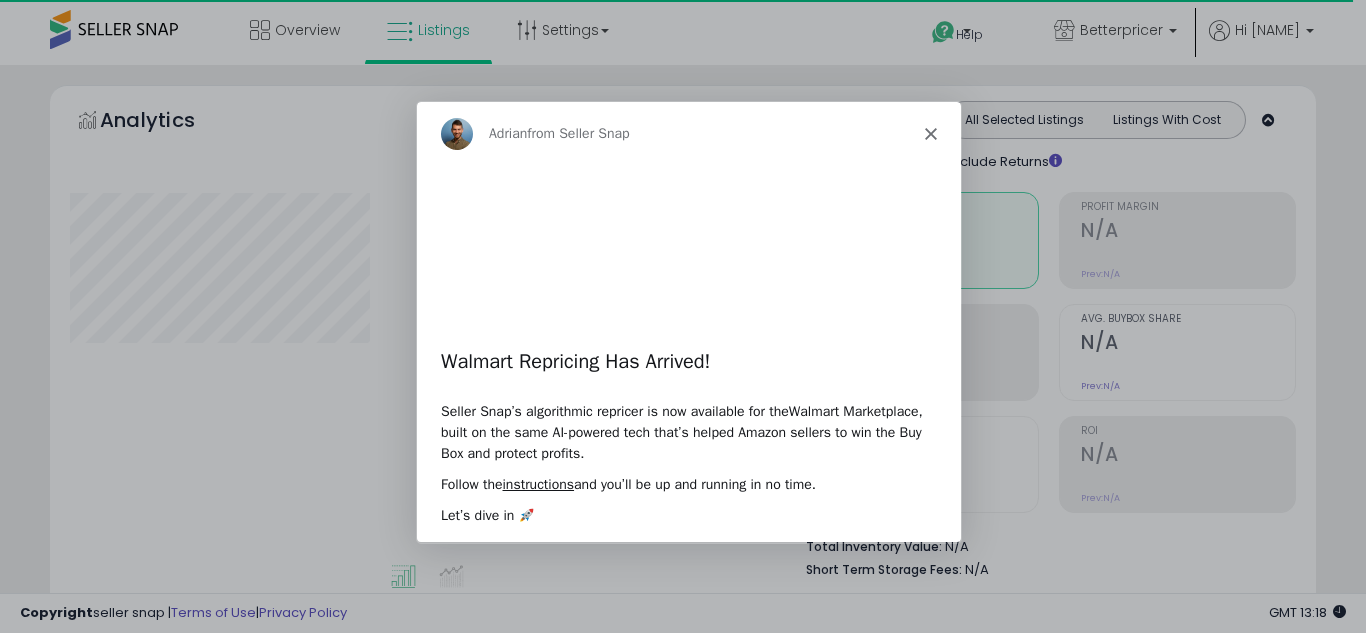 click 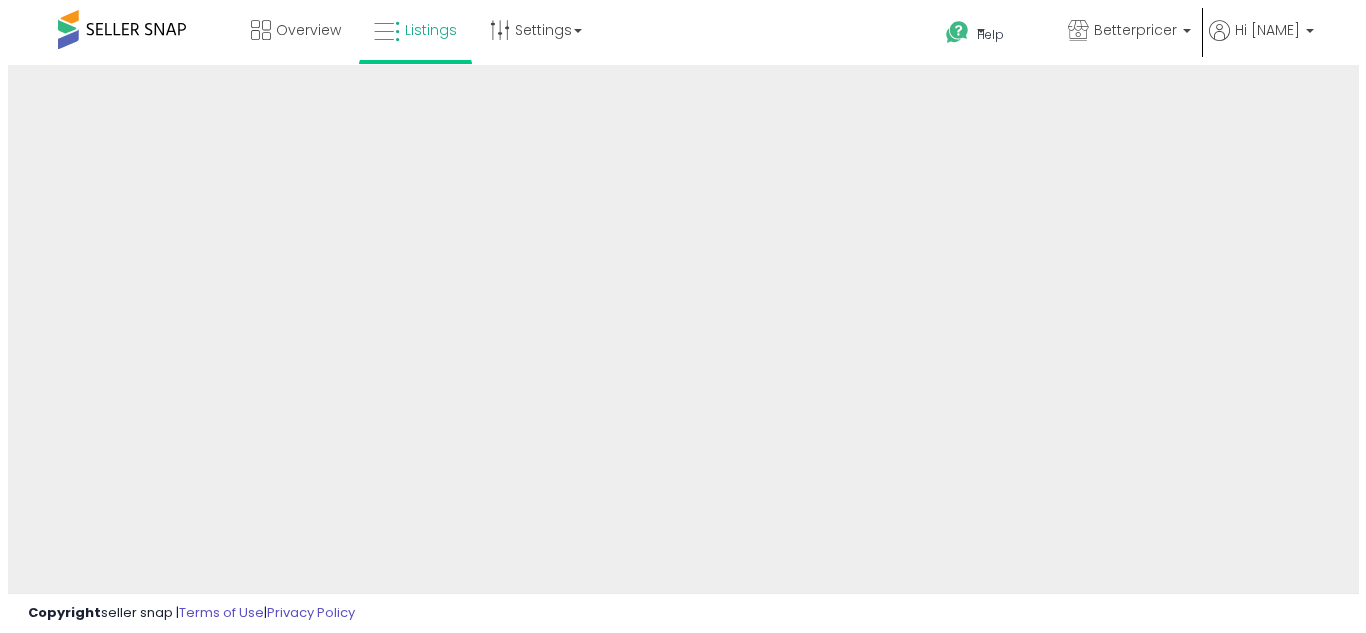 scroll, scrollTop: 0, scrollLeft: 0, axis: both 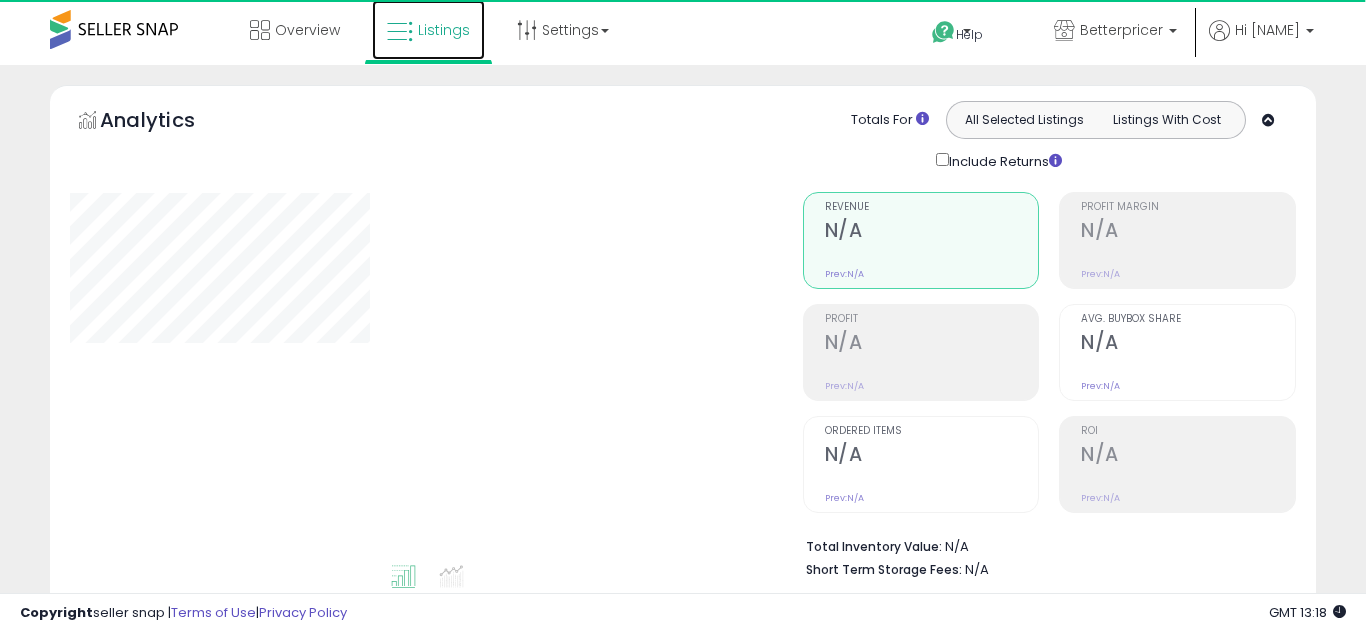 click on "Listings" at bounding box center [444, 30] 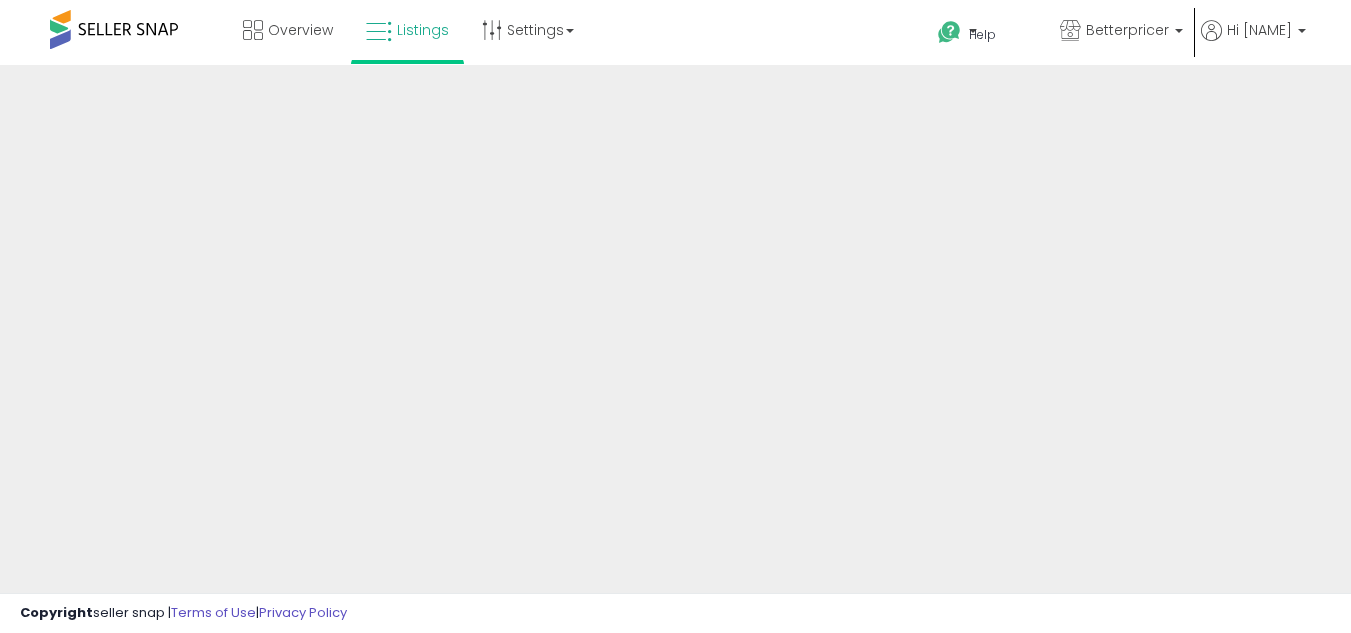scroll, scrollTop: 0, scrollLeft: 0, axis: both 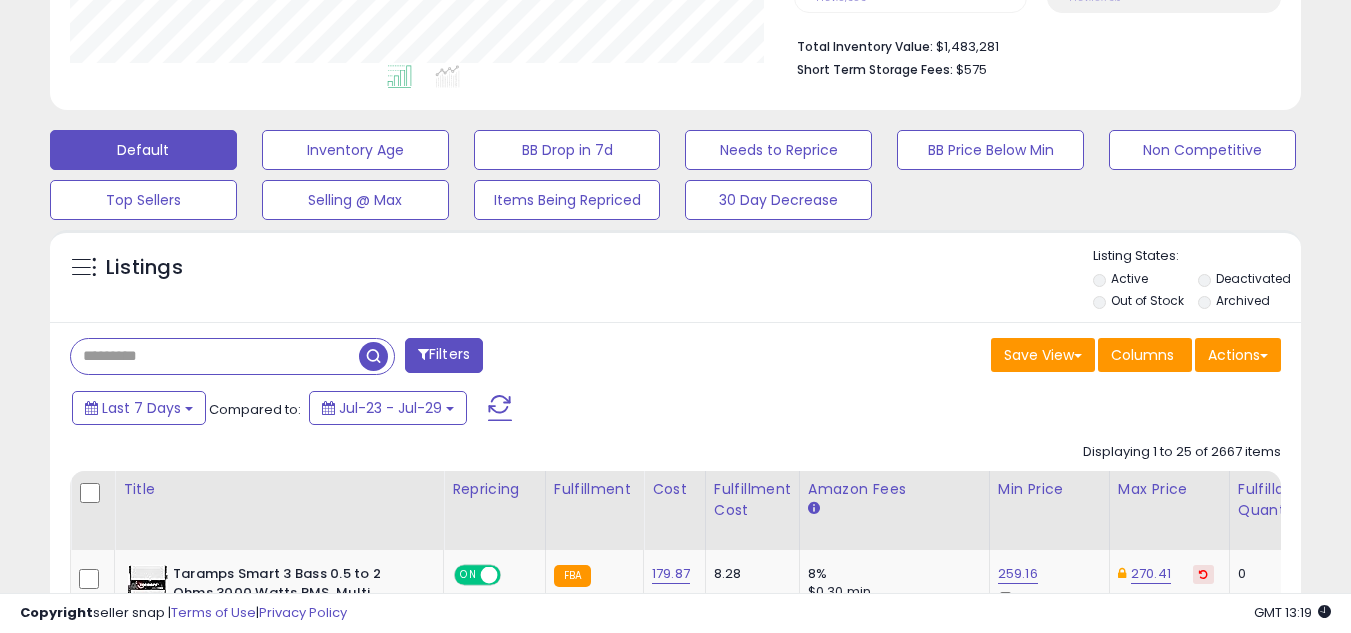 click at bounding box center [215, 356] 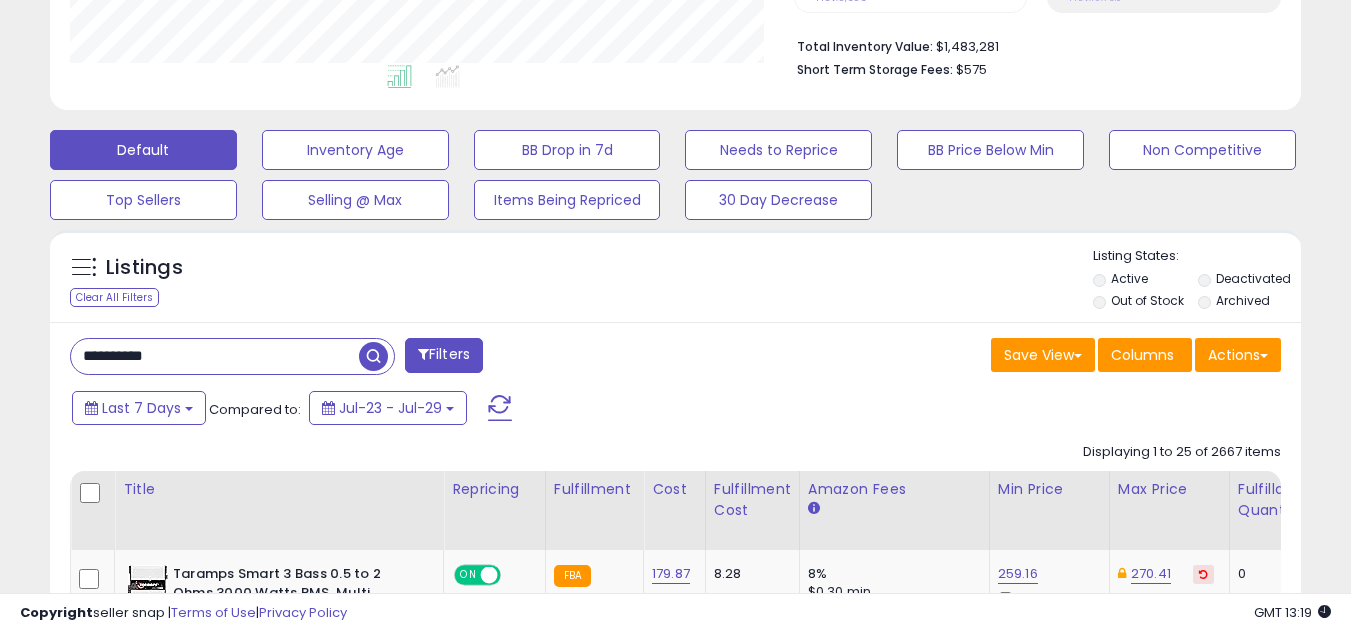 type on "**********" 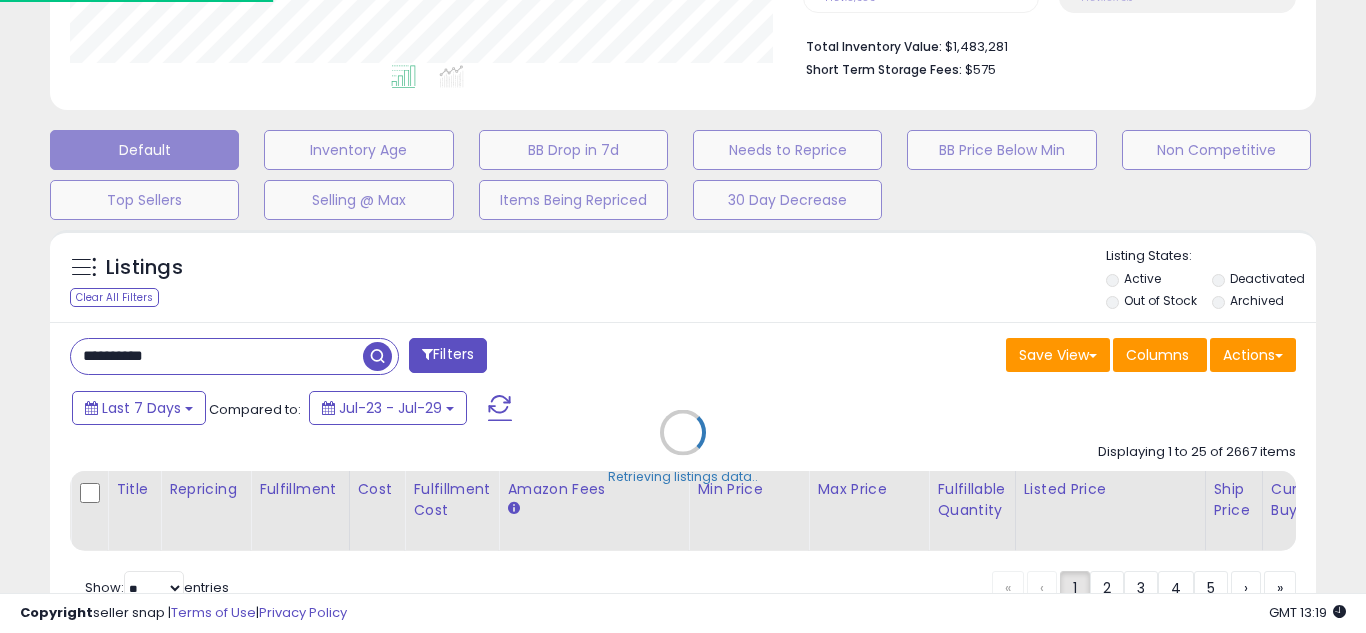 scroll, scrollTop: 999590, scrollLeft: 999267, axis: both 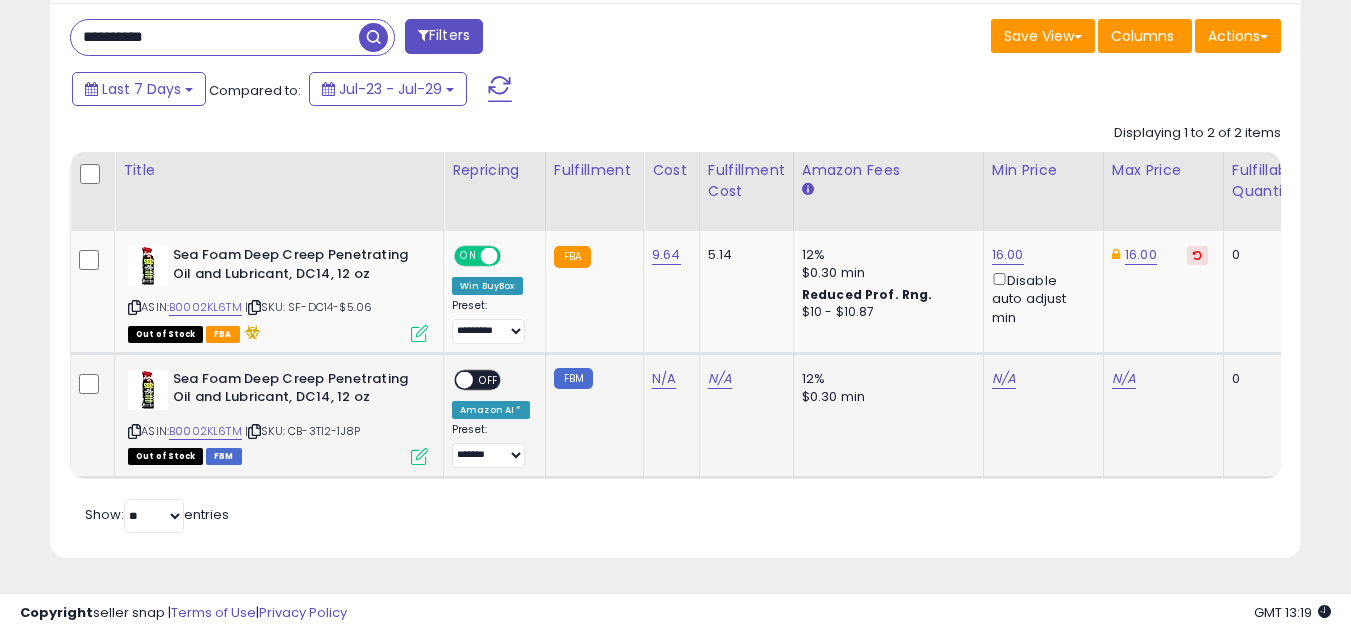 click at bounding box center [464, 379] 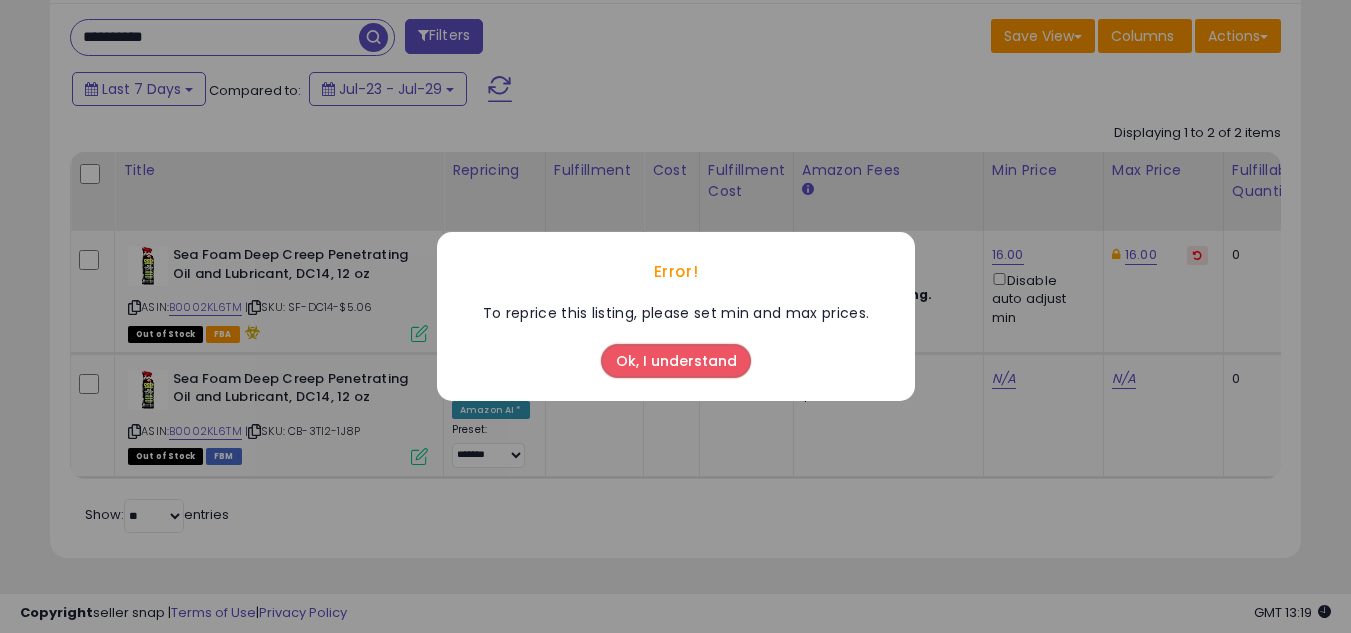 click on "Ok, I understand" at bounding box center (676, 361) 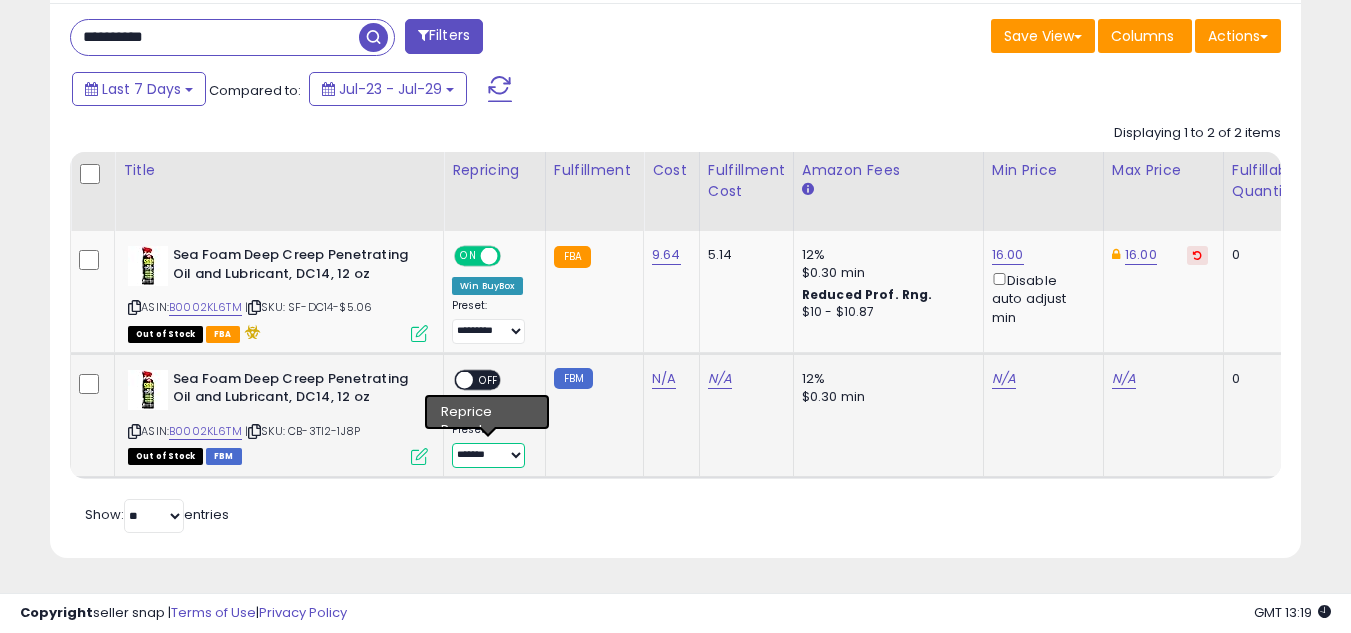 click on "**** ****** ******* *********" at bounding box center (488, 455) 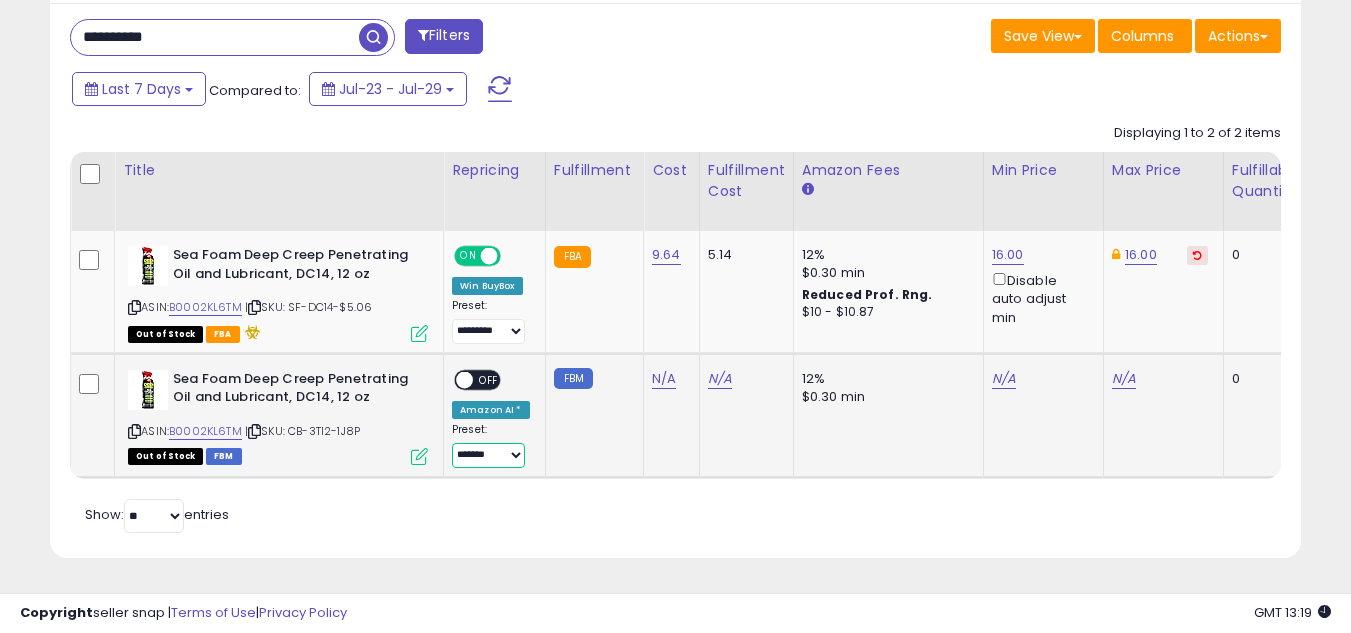 select on "*********" 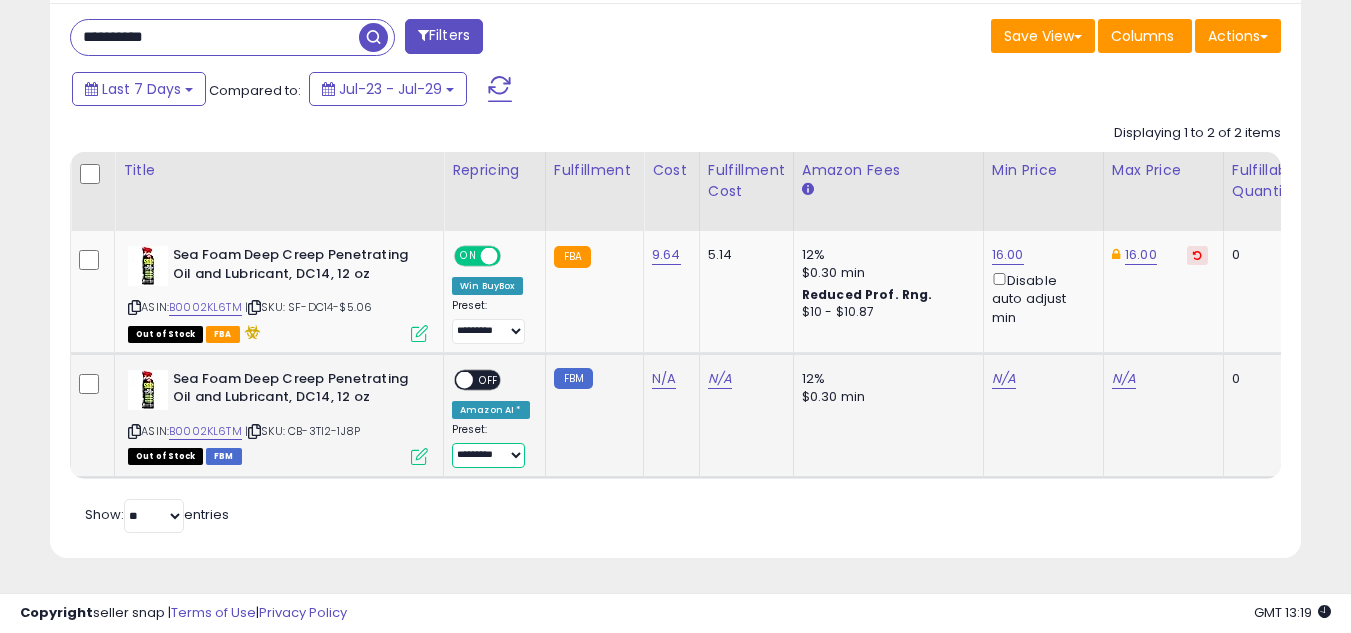 click on "**** ****** ******* *********" at bounding box center [488, 455] 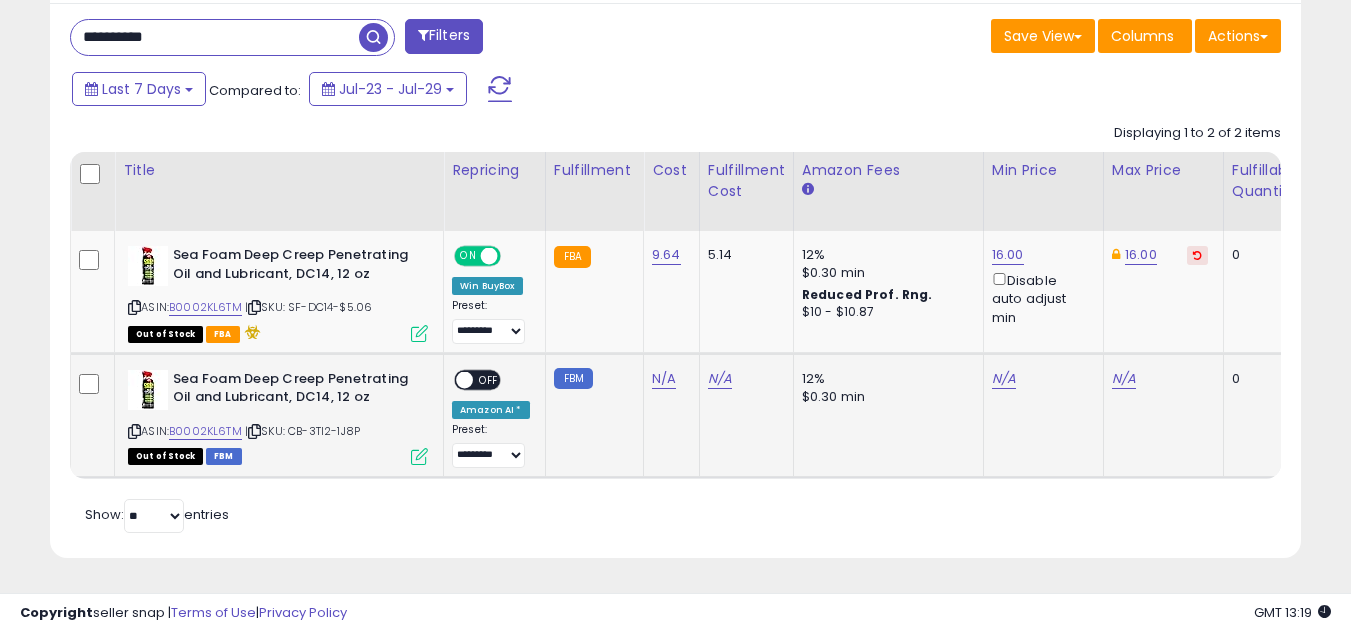 click on "ON   OFF" at bounding box center [455, 379] 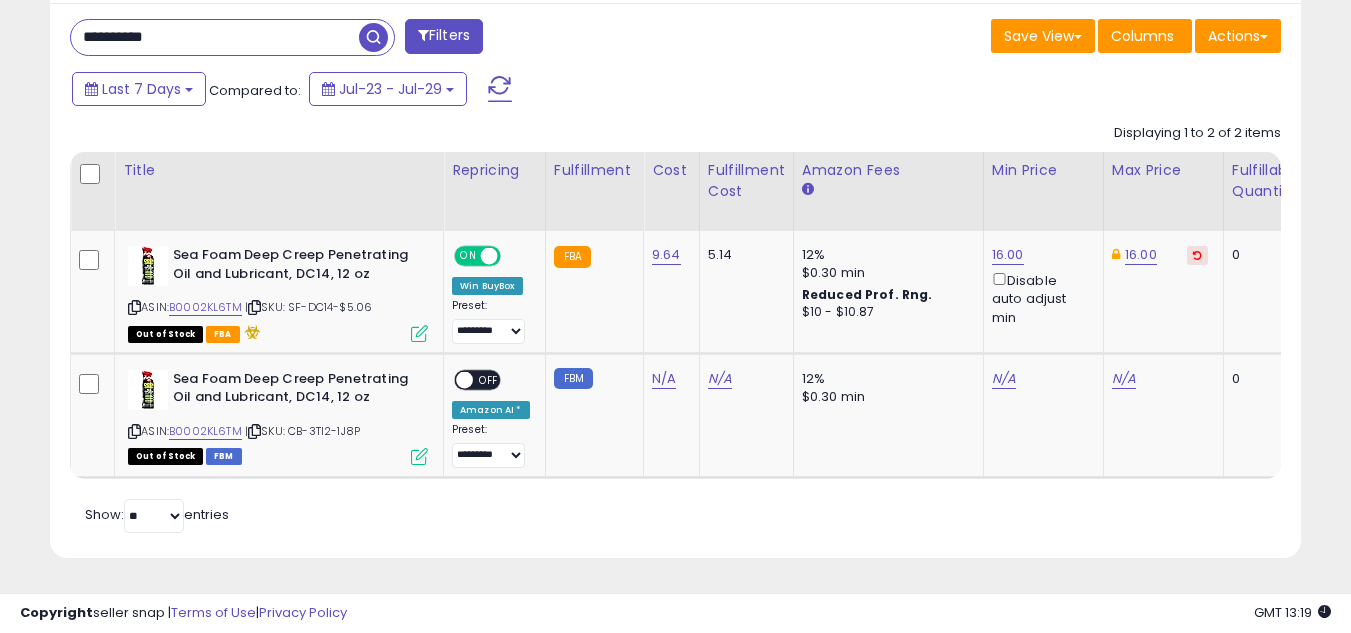 scroll, scrollTop: 0, scrollLeft: 98, axis: horizontal 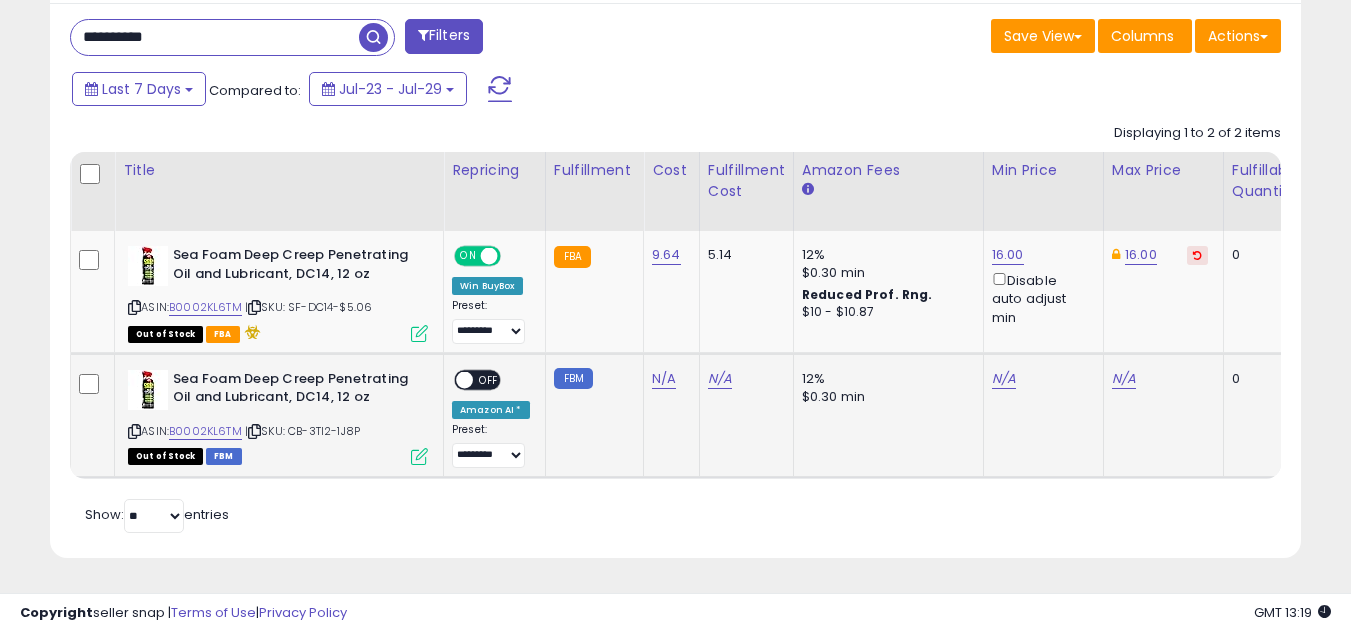 click at bounding box center [464, 379] 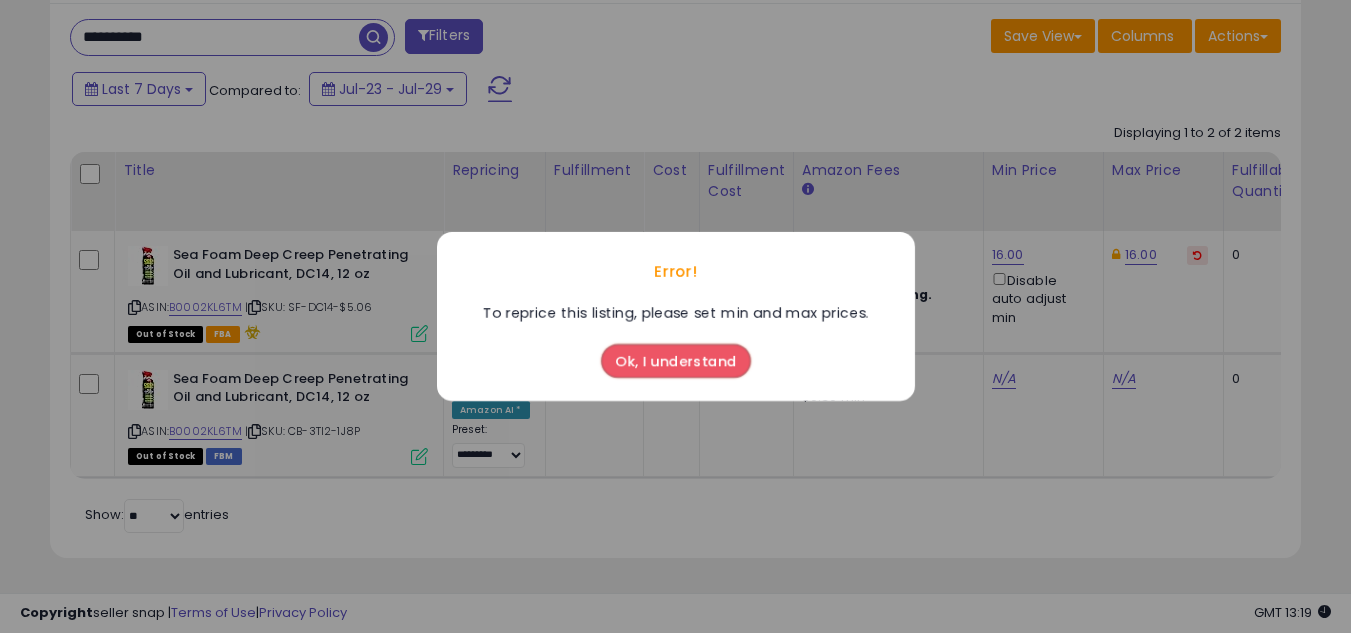 click on "Ok, I understand" at bounding box center (676, 361) 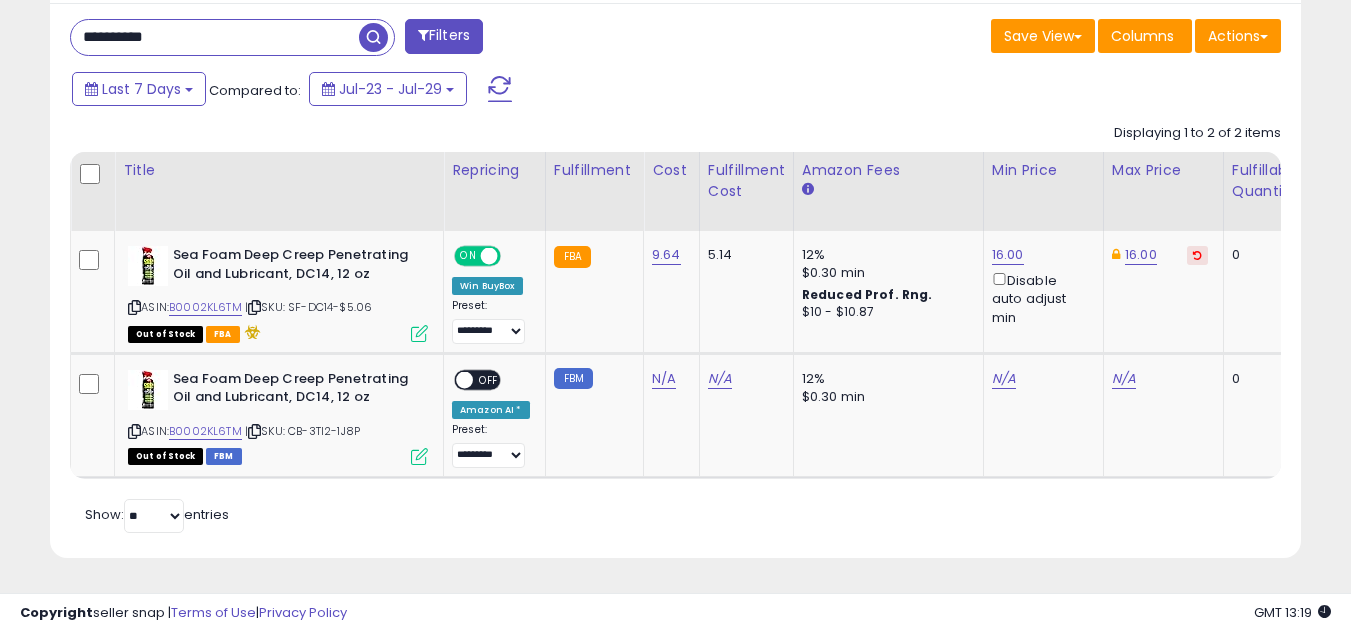 scroll, scrollTop: 0, scrollLeft: 210, axis: horizontal 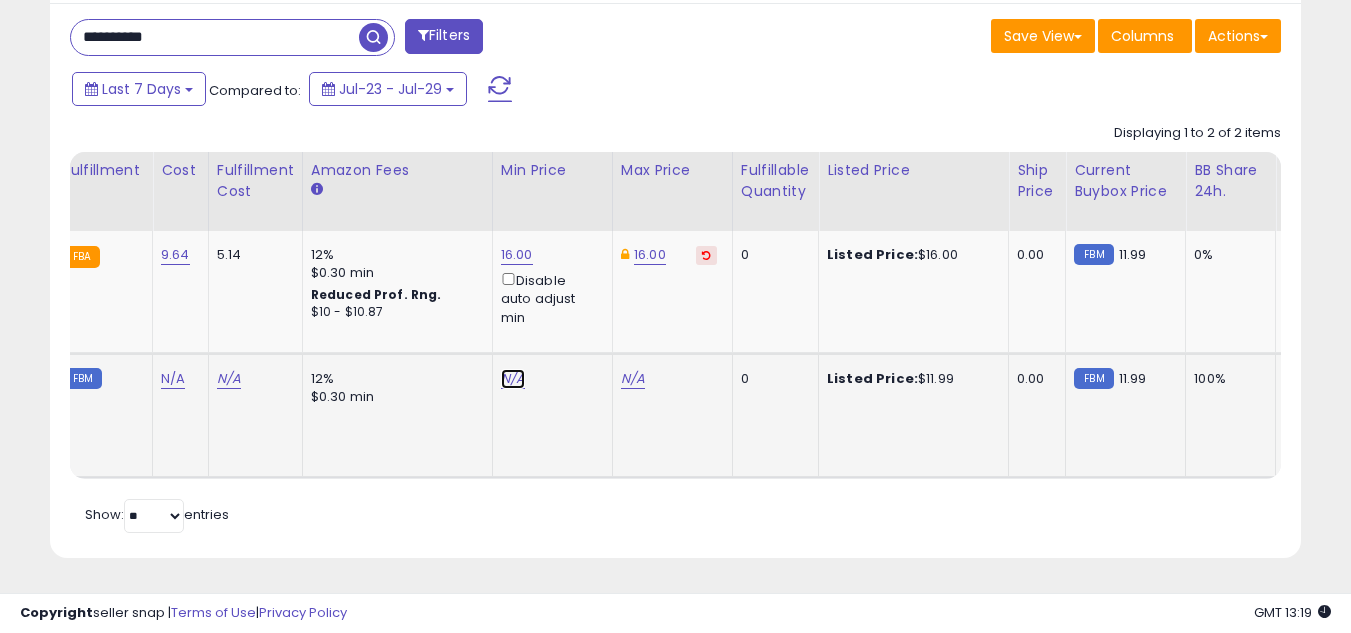 click on "N/A" at bounding box center (513, 379) 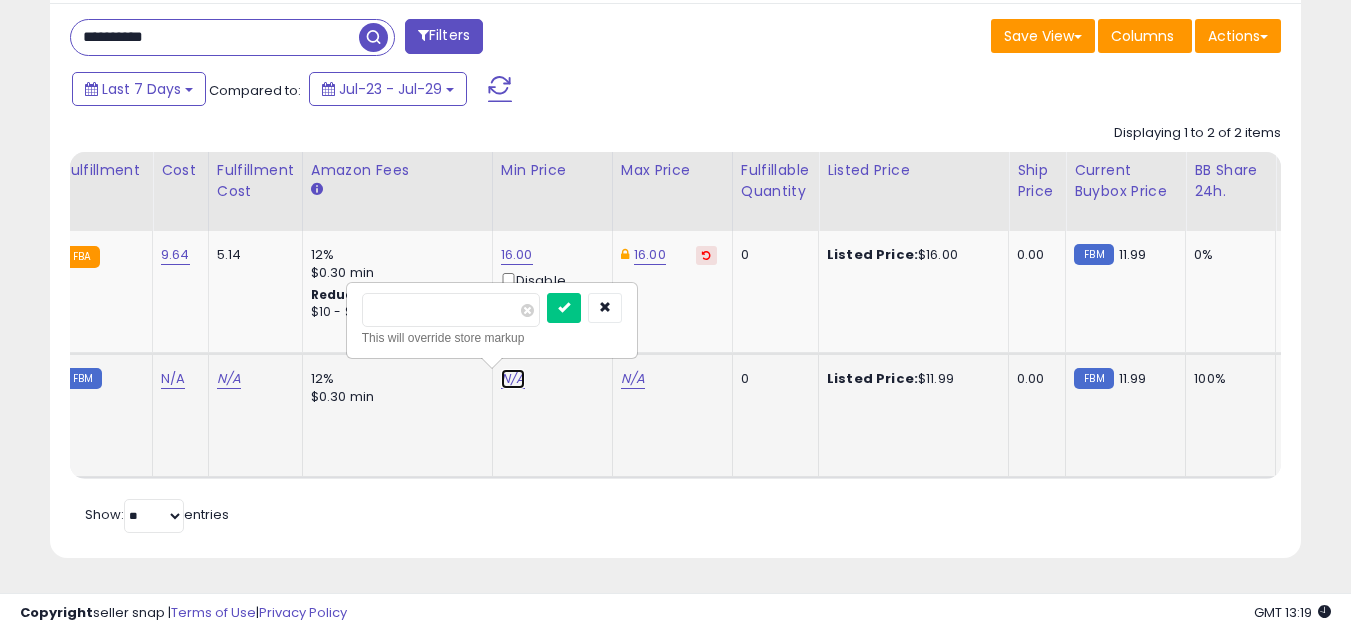click on "N/A" at bounding box center [513, 379] 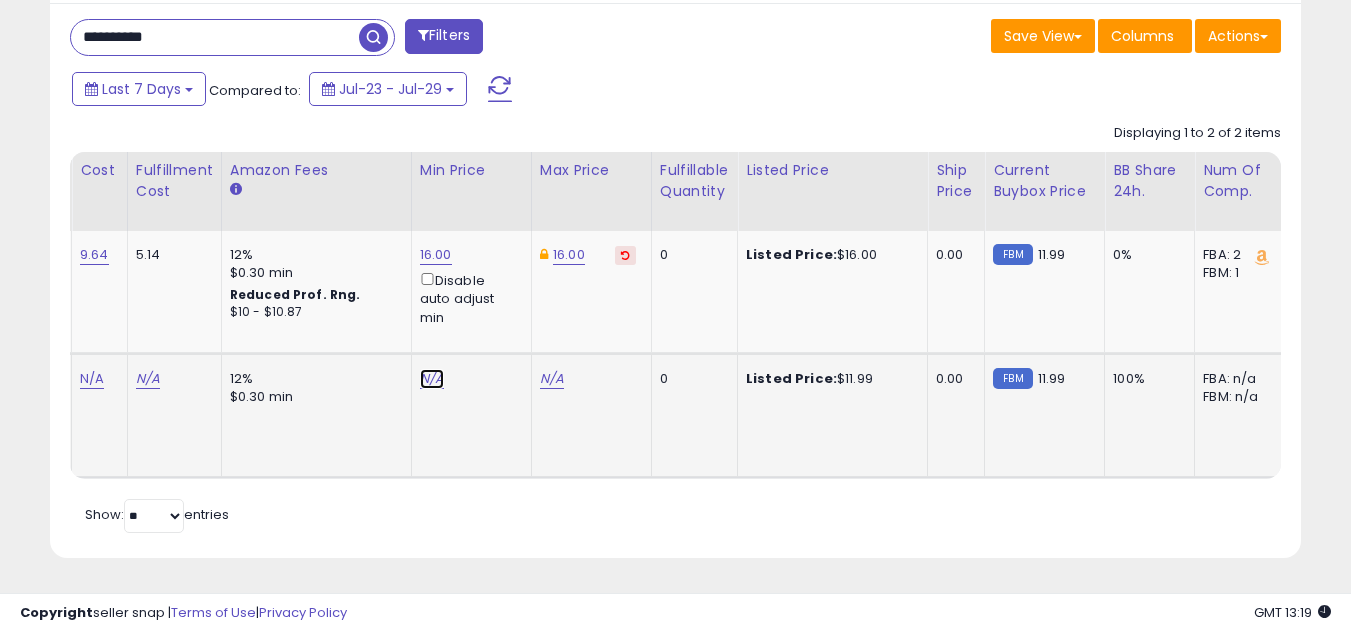 click on "N/A" at bounding box center (432, 379) 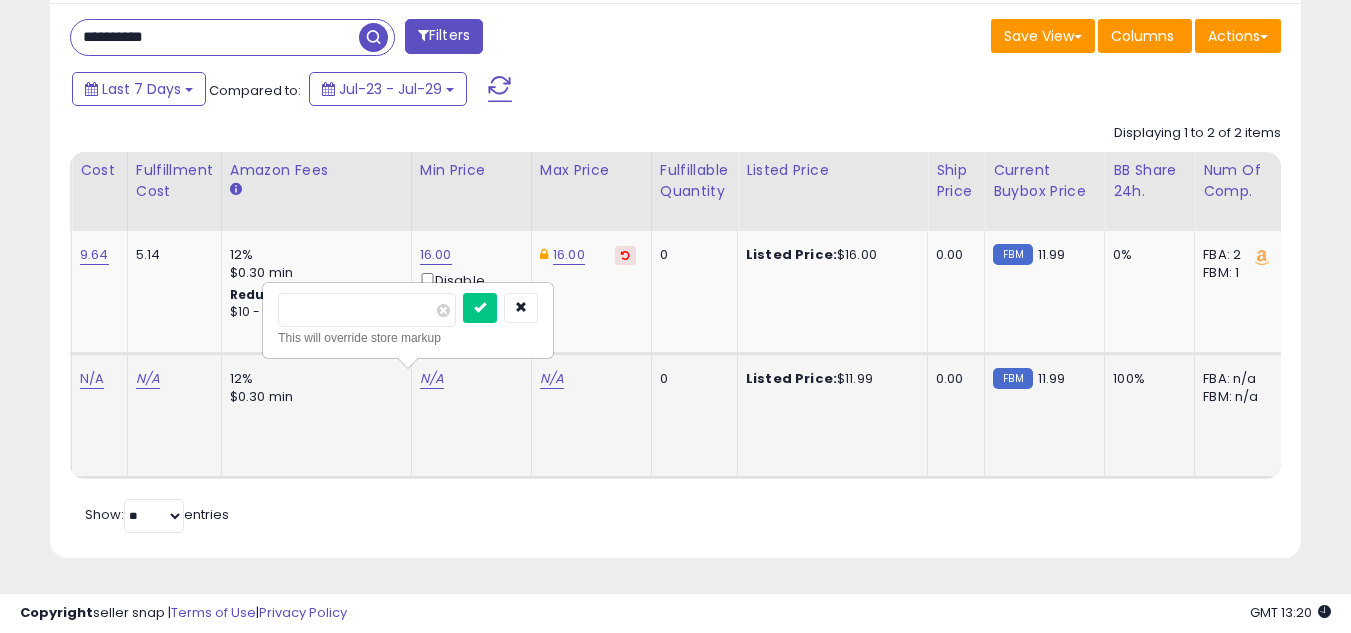 type on "**" 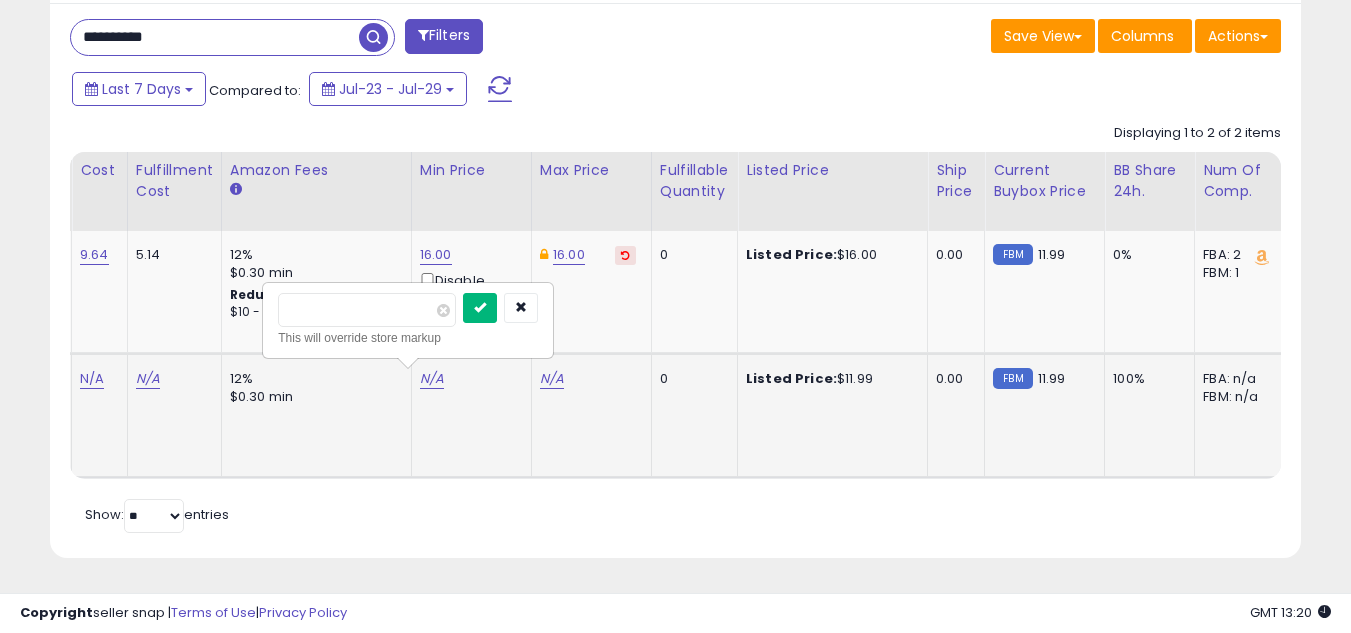 click at bounding box center (480, 307) 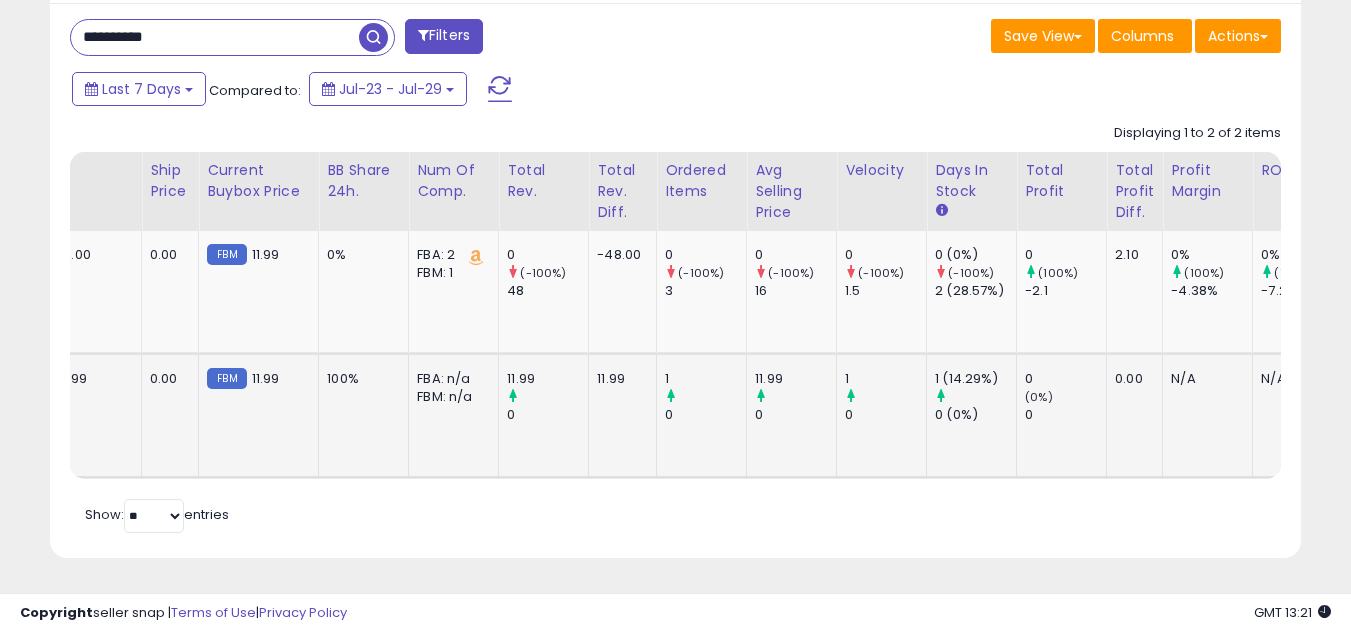 click on "**********" at bounding box center (215, 37) 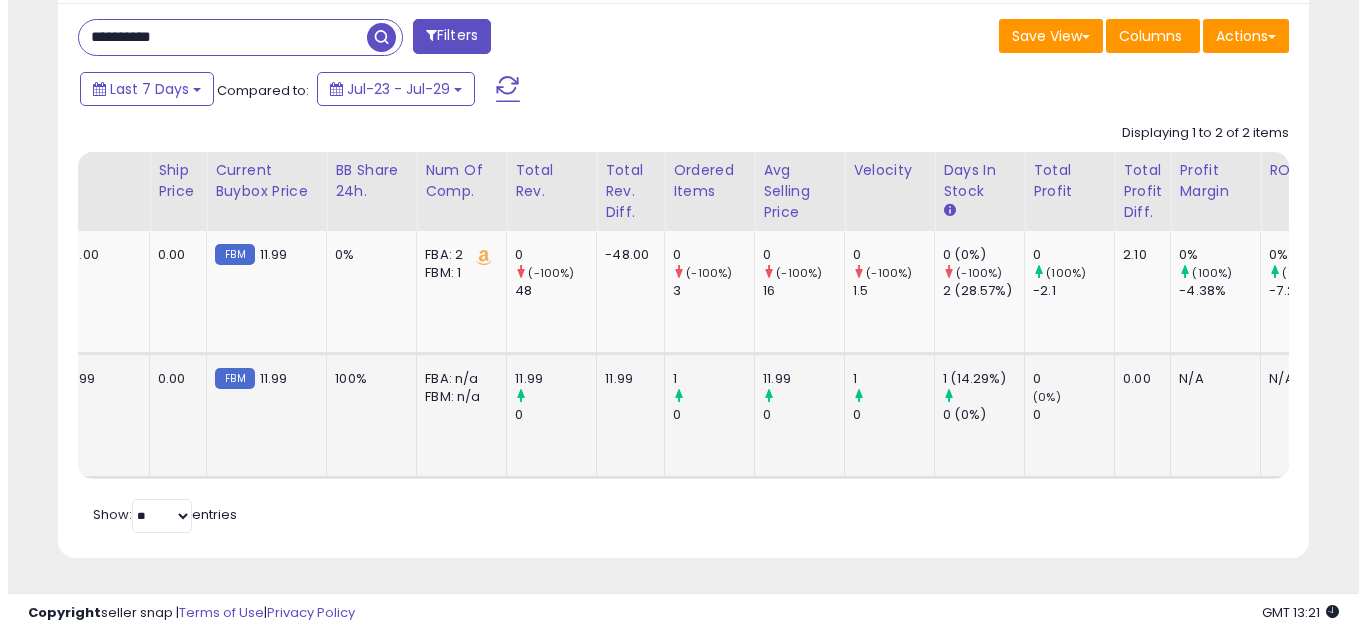 scroll, scrollTop: 587, scrollLeft: 0, axis: vertical 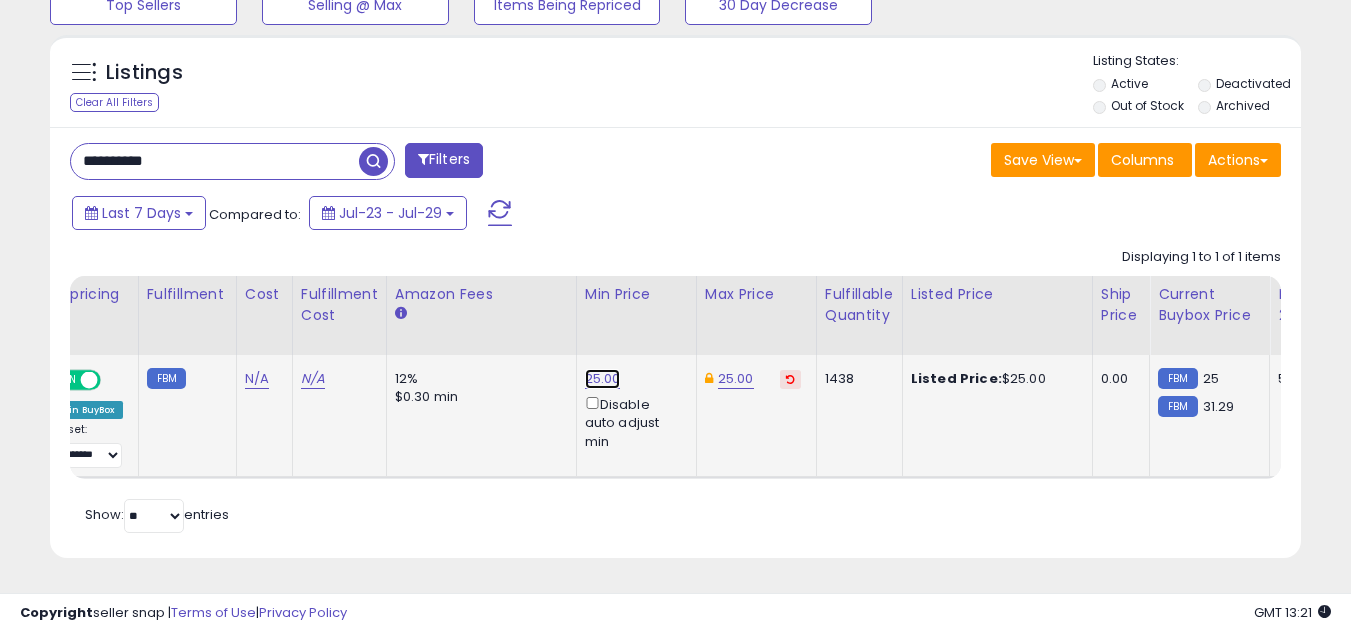 click on "25.00" at bounding box center (603, 379) 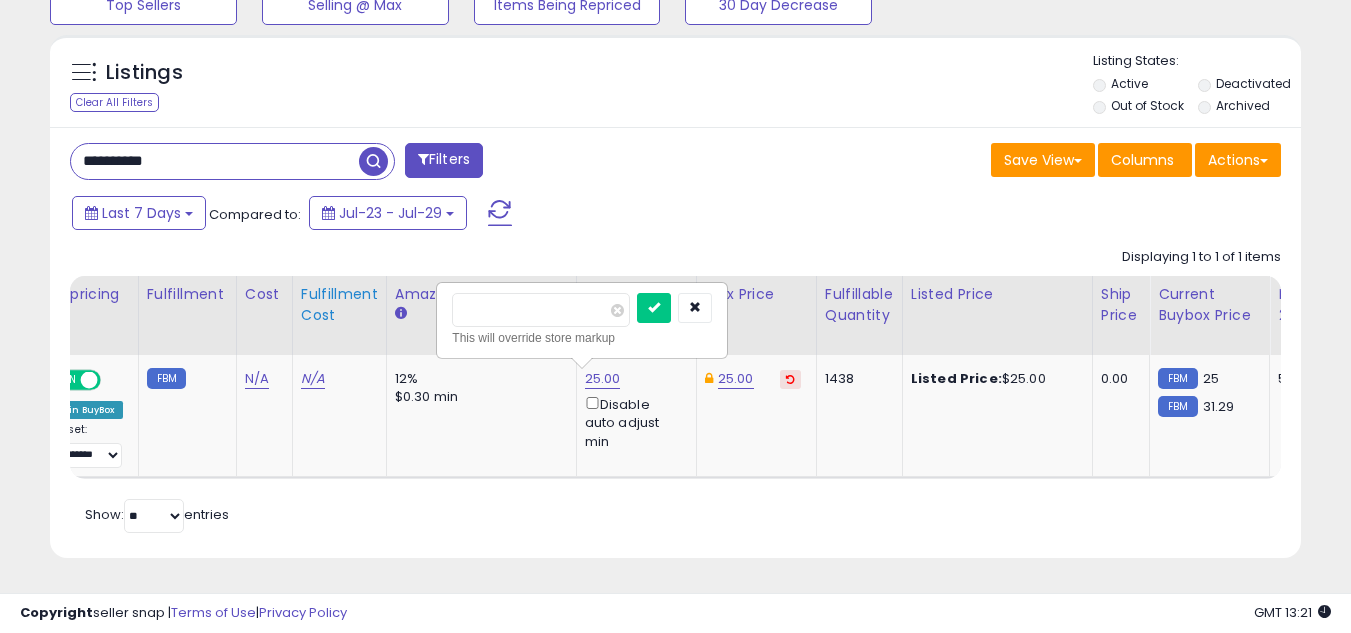 drag, startPoint x: 547, startPoint y: 299, endPoint x: 342, endPoint y: 289, distance: 205.24376 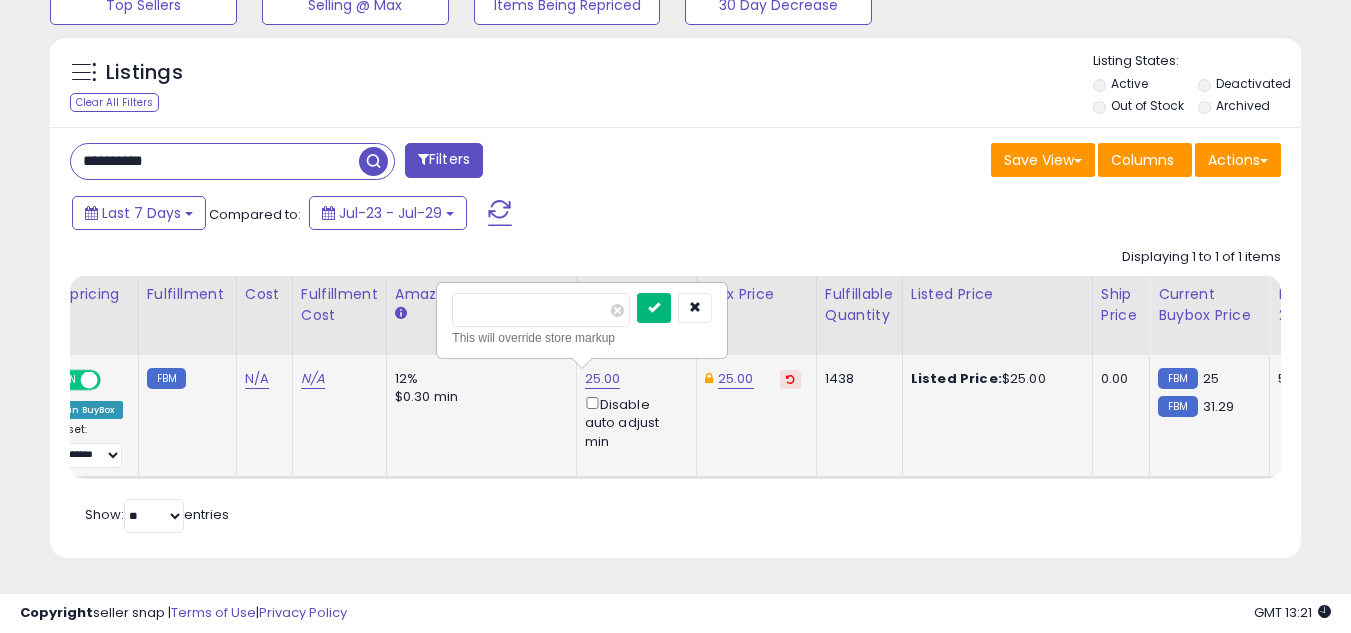 type on "**" 